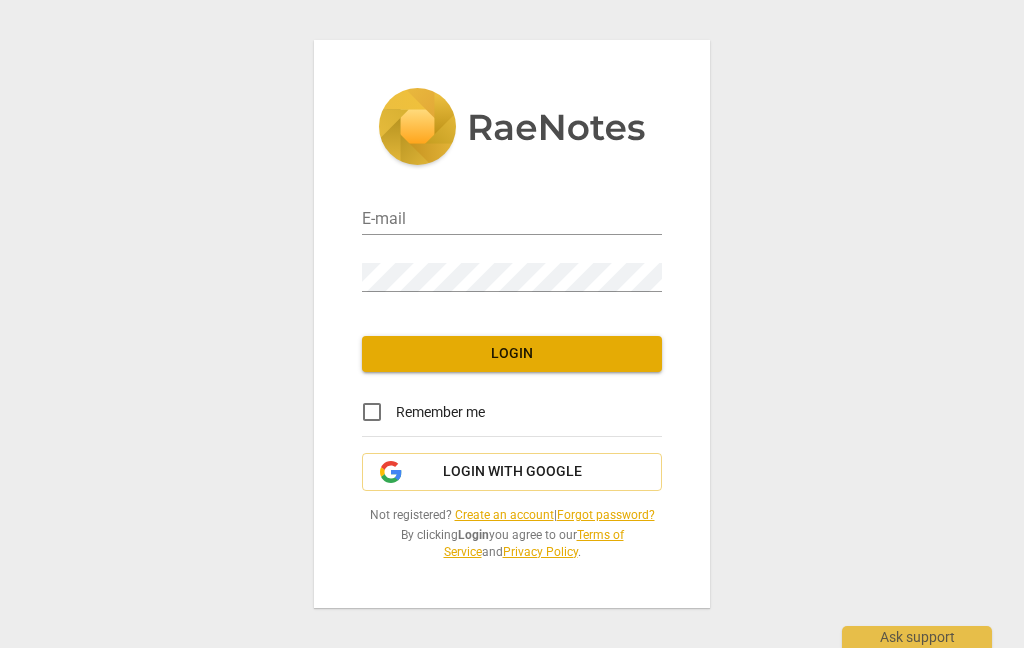 scroll, scrollTop: 0, scrollLeft: 0, axis: both 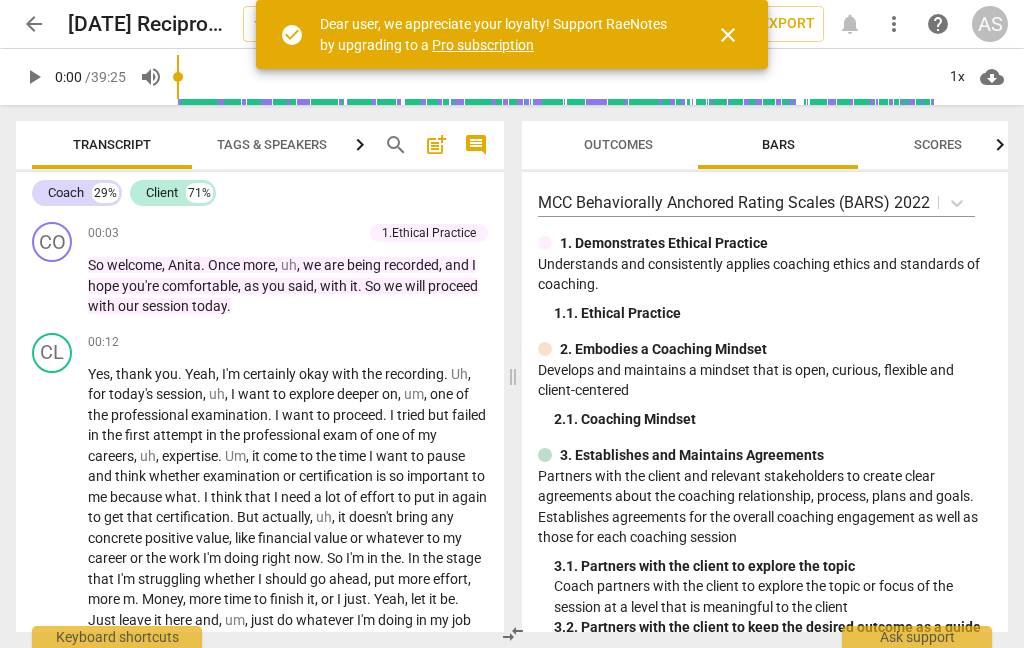 click on "close" at bounding box center [728, 35] 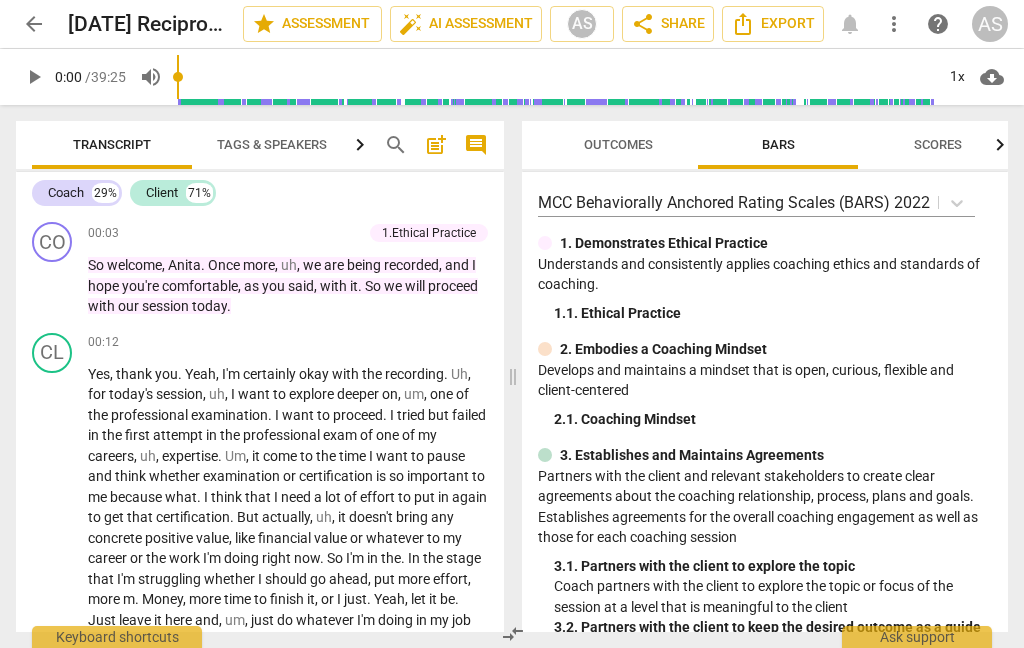 click on "Outcomes" at bounding box center (618, 145) 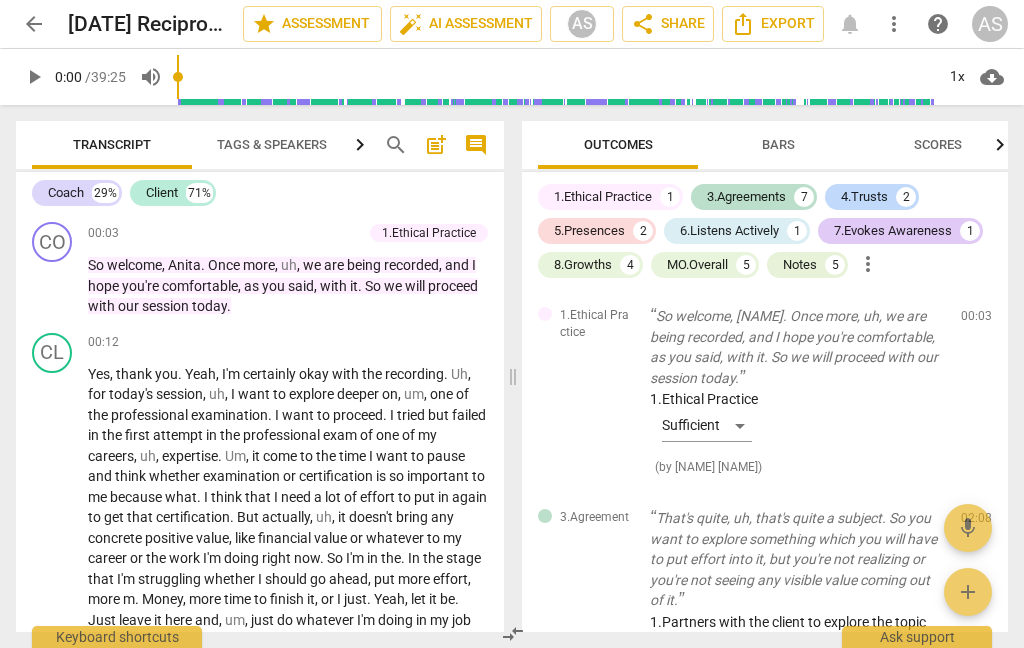 click on "6.Listens Actively 1" at bounding box center (737, 231) 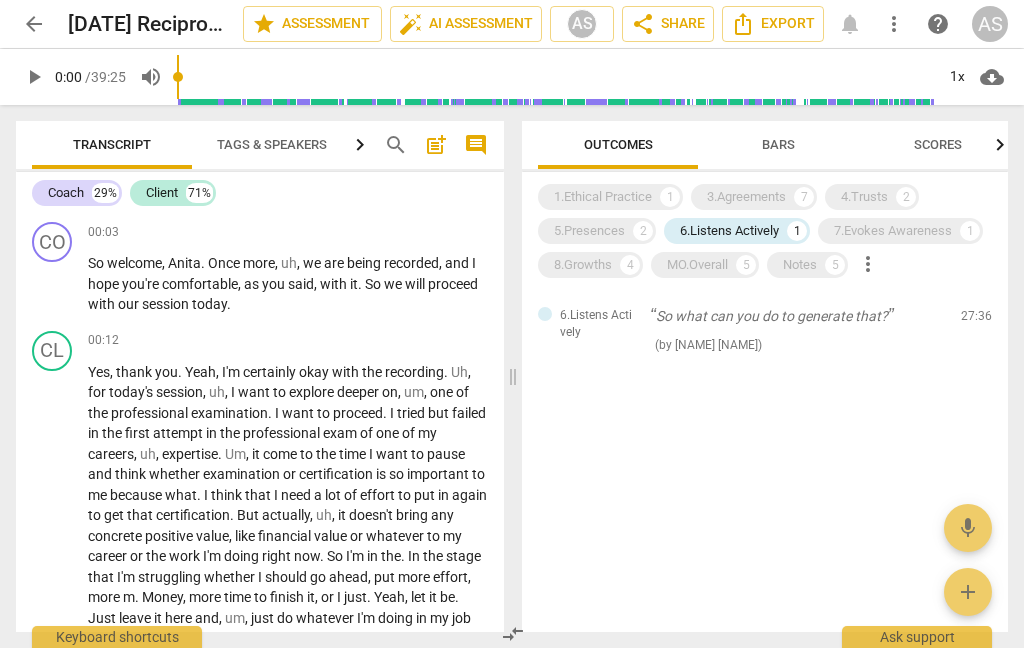 click on "1.Ethical Practice 1" at bounding box center (610, 197) 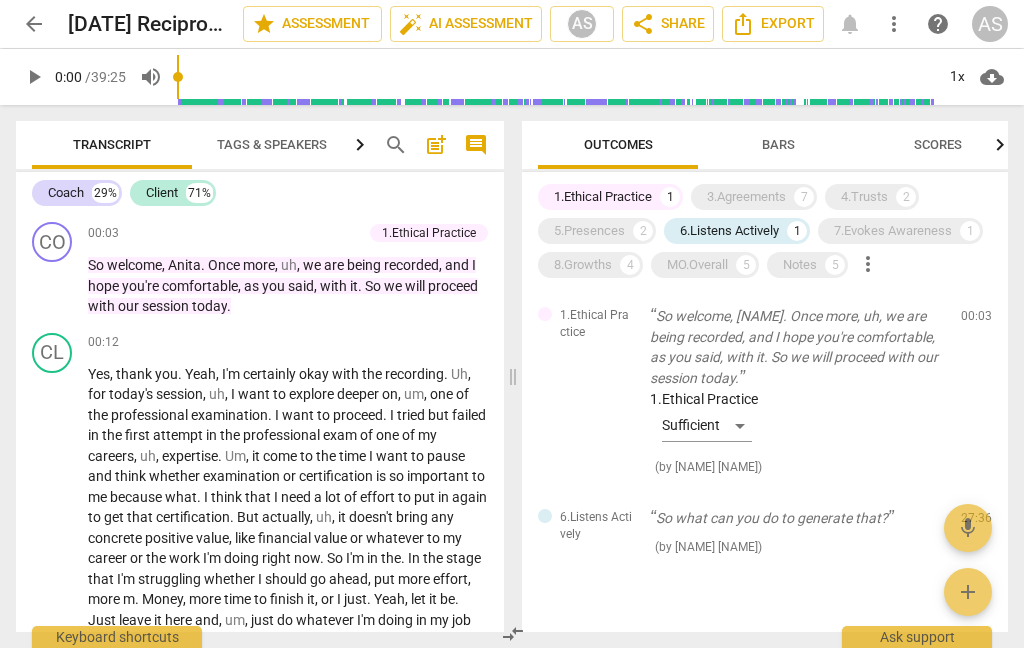 click on "5.Presences" at bounding box center [589, 231] 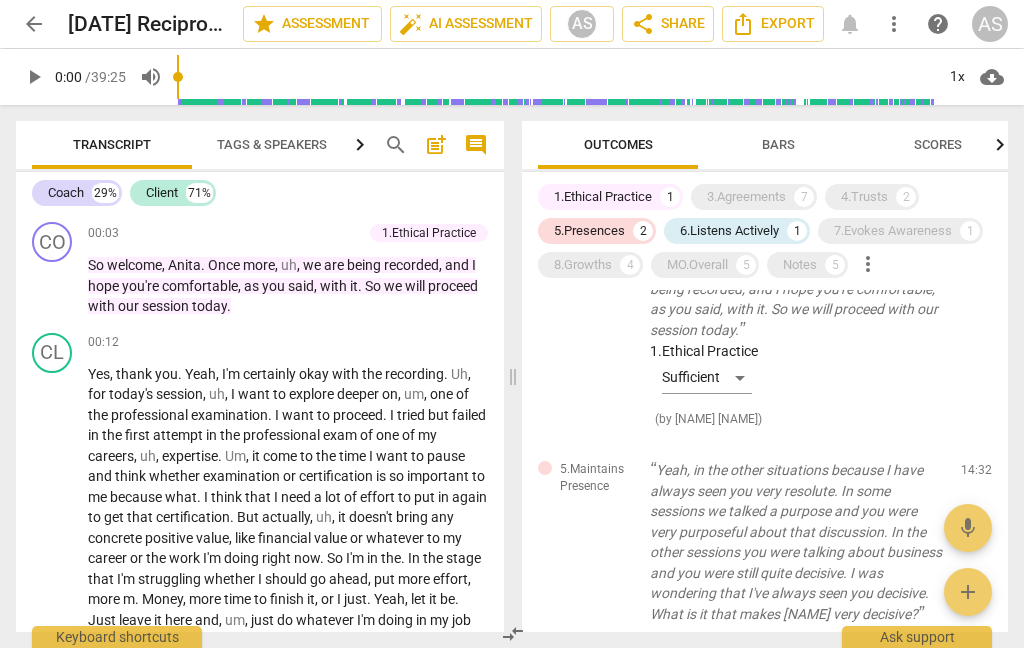scroll, scrollTop: 47, scrollLeft: 0, axis: vertical 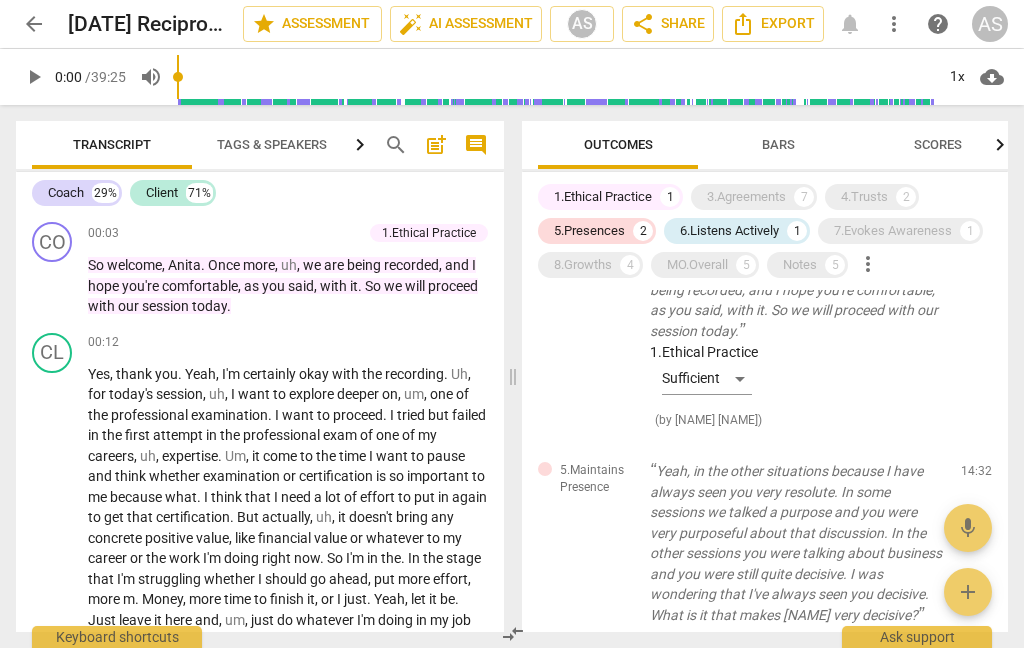 click on "4.Trusts 2" at bounding box center (872, 197) 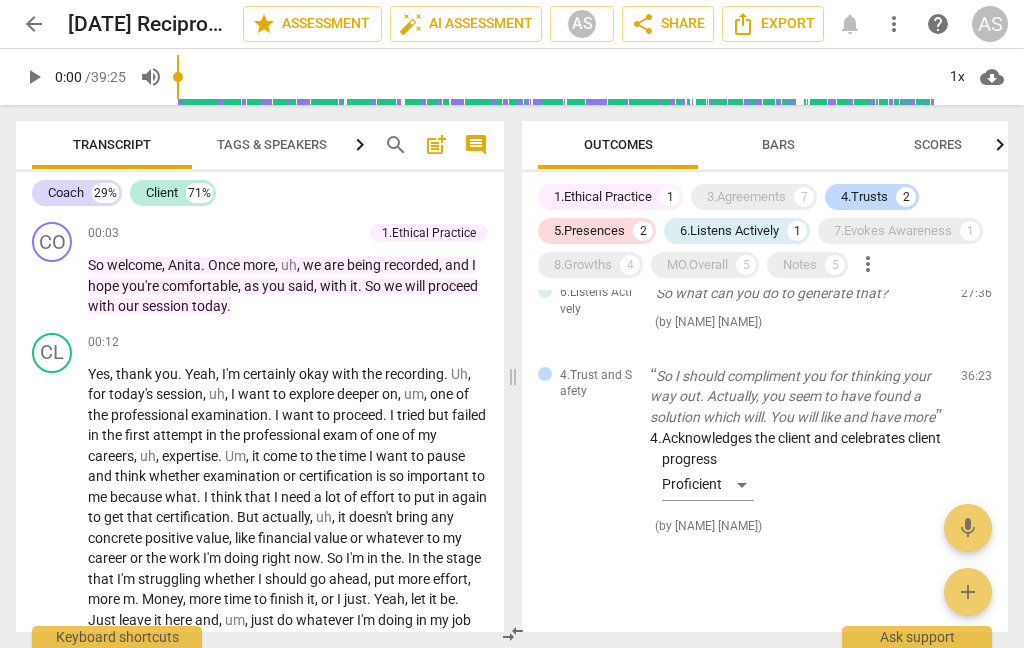 scroll, scrollTop: 914, scrollLeft: 0, axis: vertical 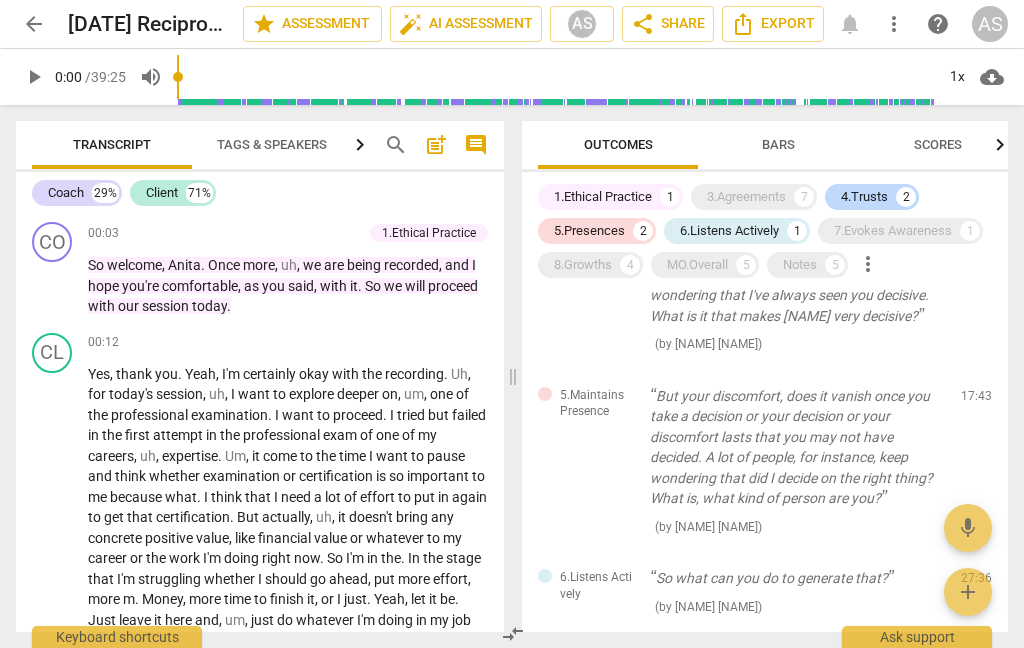 click on "7.Evokes Awareness" at bounding box center (893, 231) 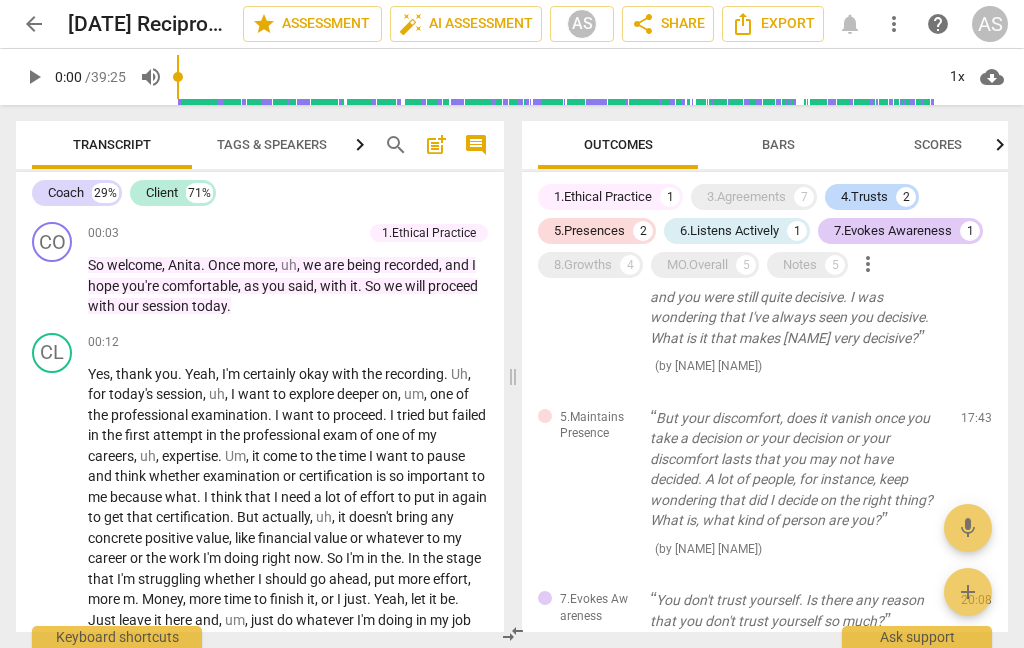 scroll, scrollTop: 605, scrollLeft: 0, axis: vertical 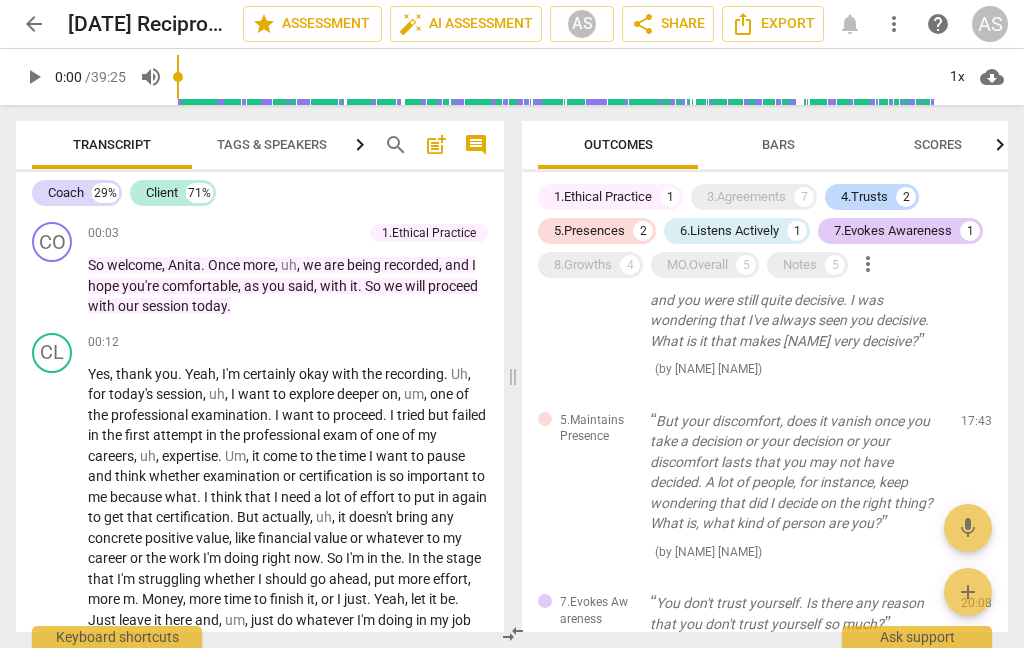 click on "8.Growths" at bounding box center (583, 265) 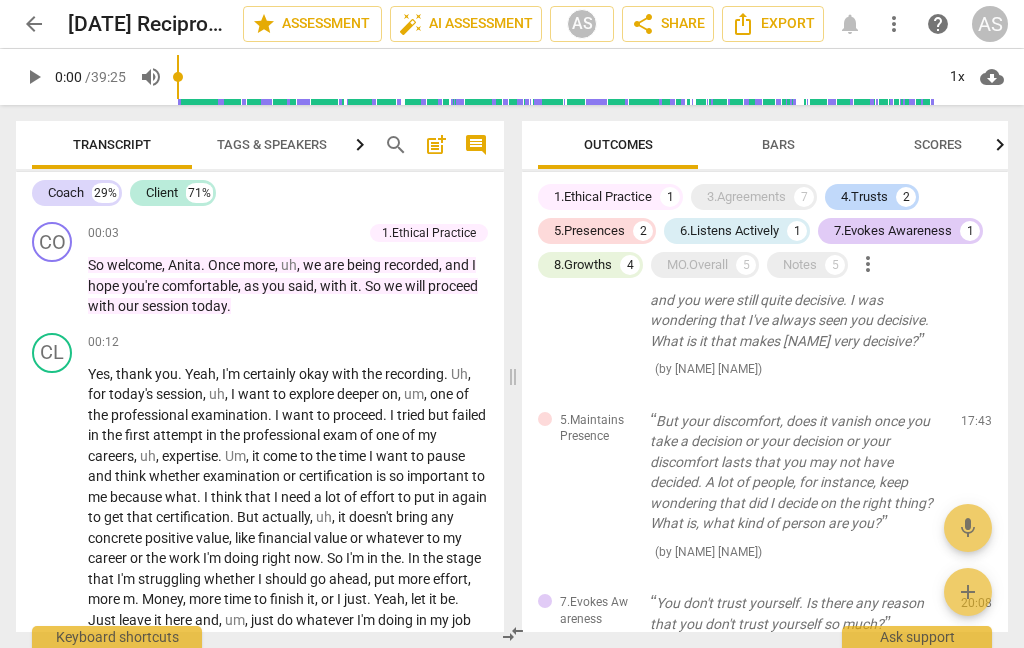 click on "MO.Overall" at bounding box center (697, 265) 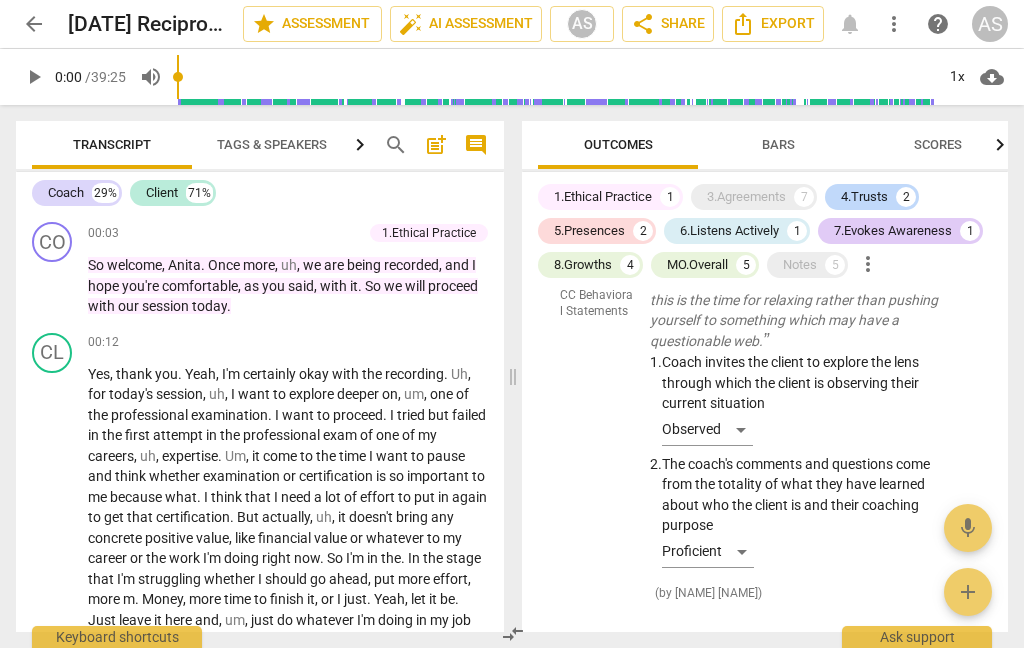 click on "Notes 5" at bounding box center (807, 265) 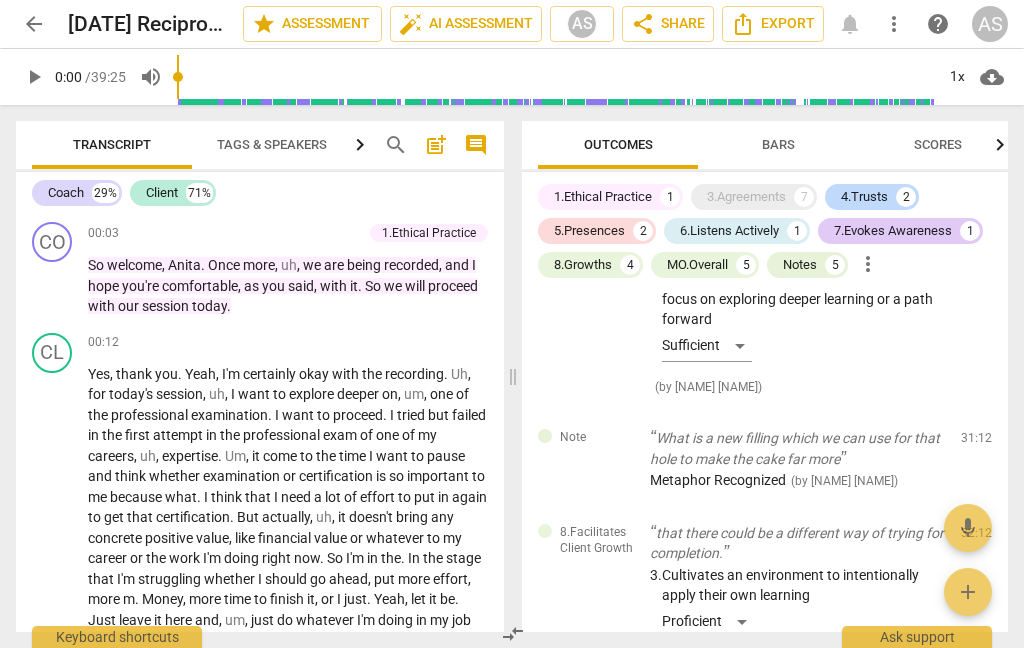scroll, scrollTop: 3626, scrollLeft: 0, axis: vertical 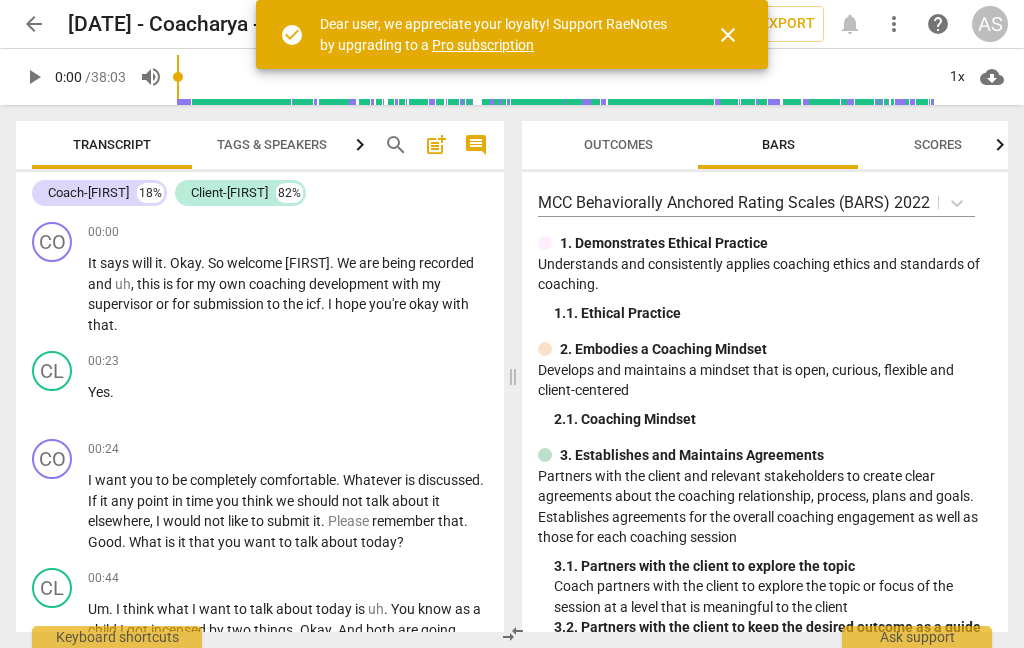 click on "Scores" at bounding box center (938, 144) 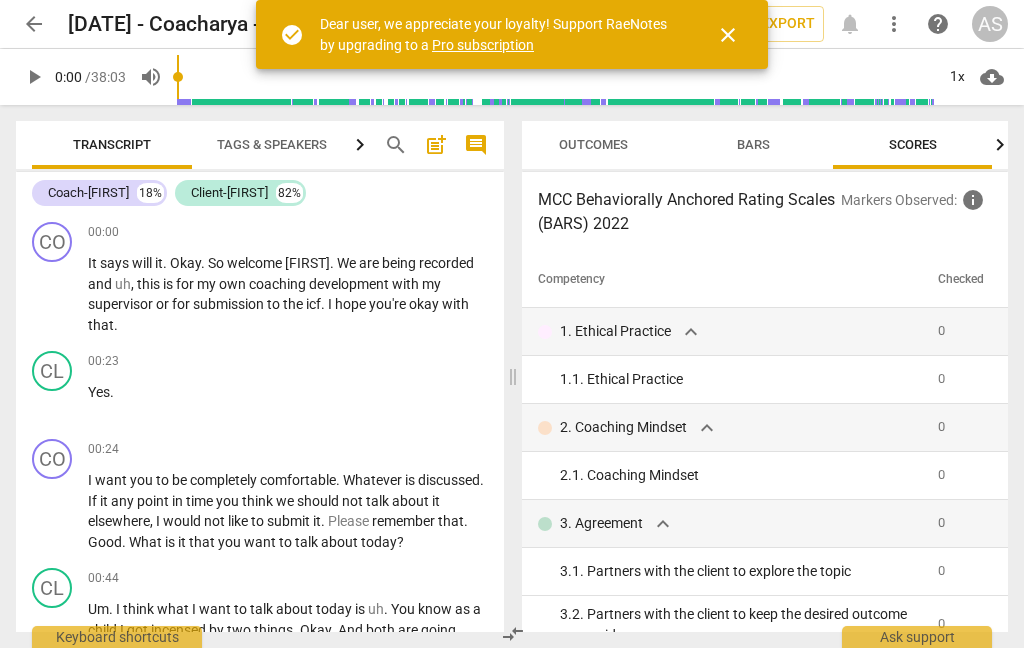 scroll, scrollTop: 0, scrollLeft: 26, axis: horizontal 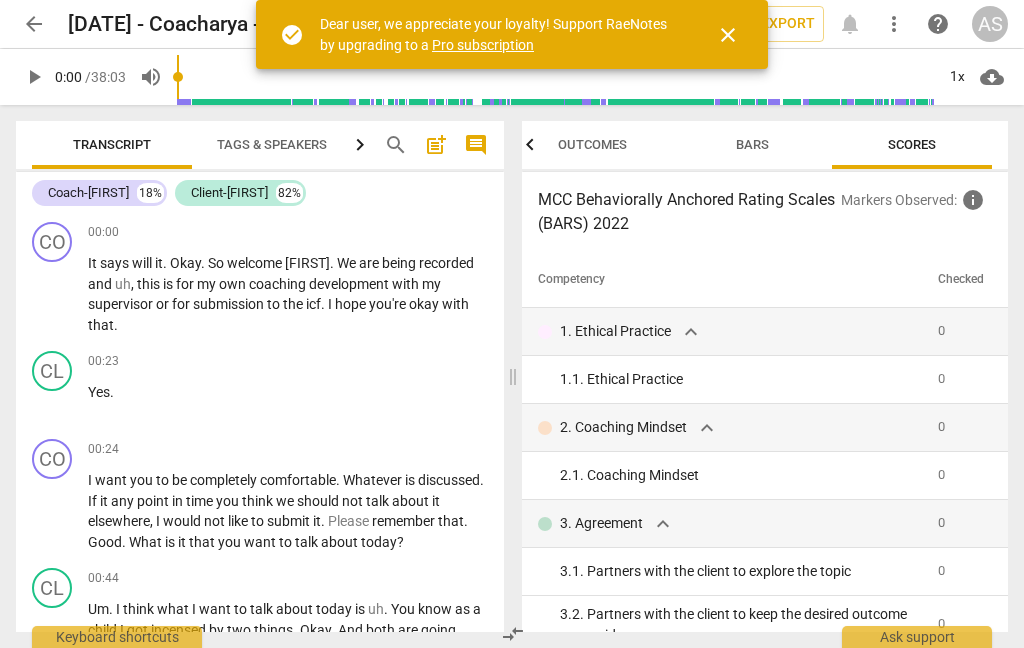 click on "Bars" at bounding box center [752, 145] 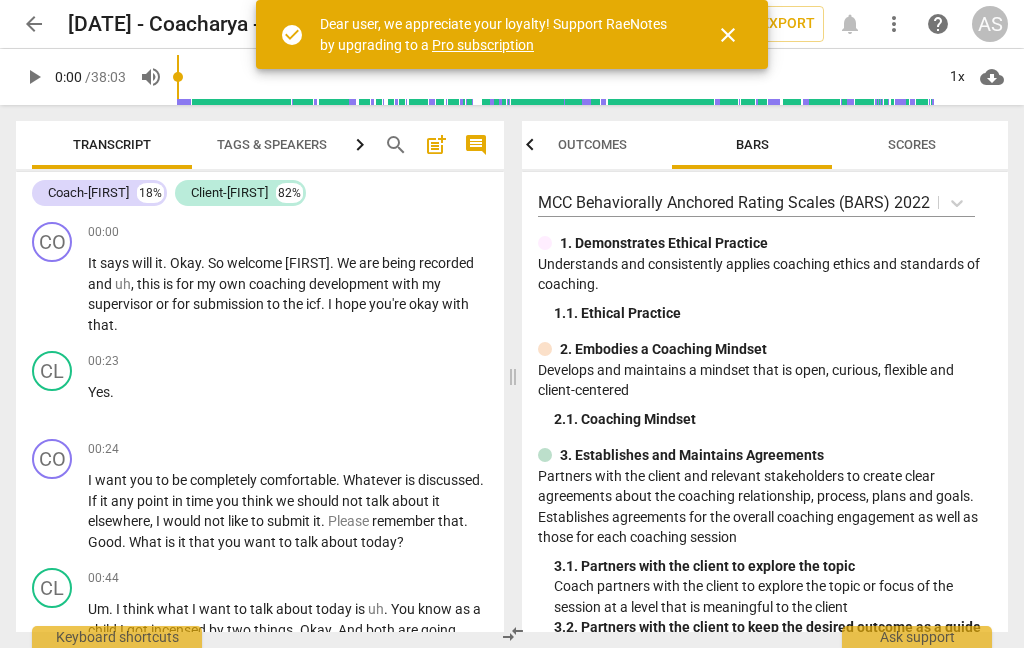 click on "Bars" at bounding box center (752, 144) 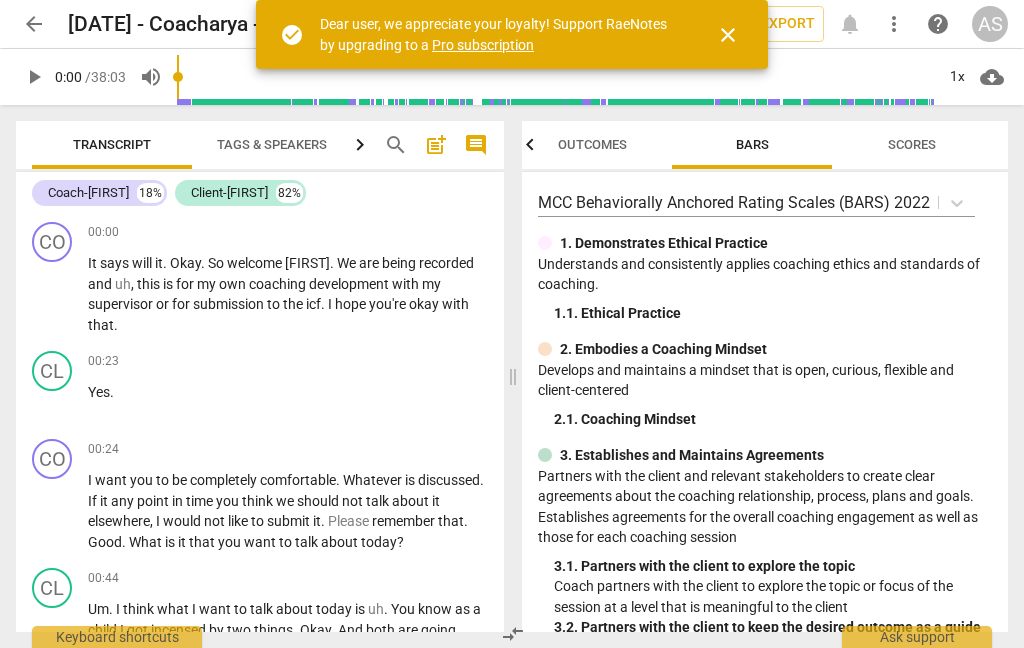 click on "Outcomes" at bounding box center (592, 144) 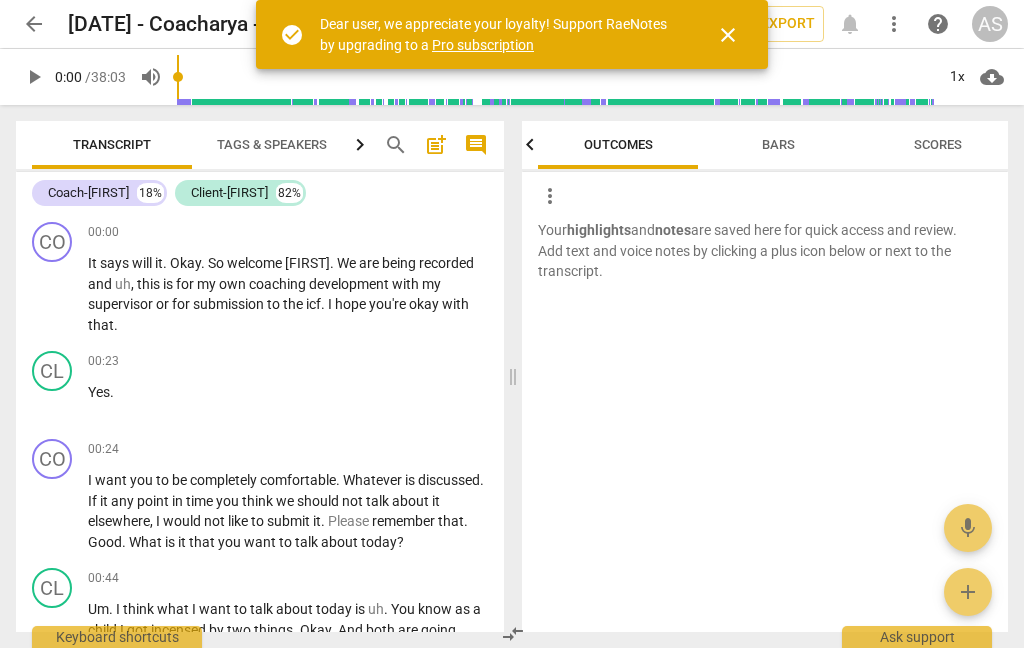 scroll, scrollTop: 0, scrollLeft: 0, axis: both 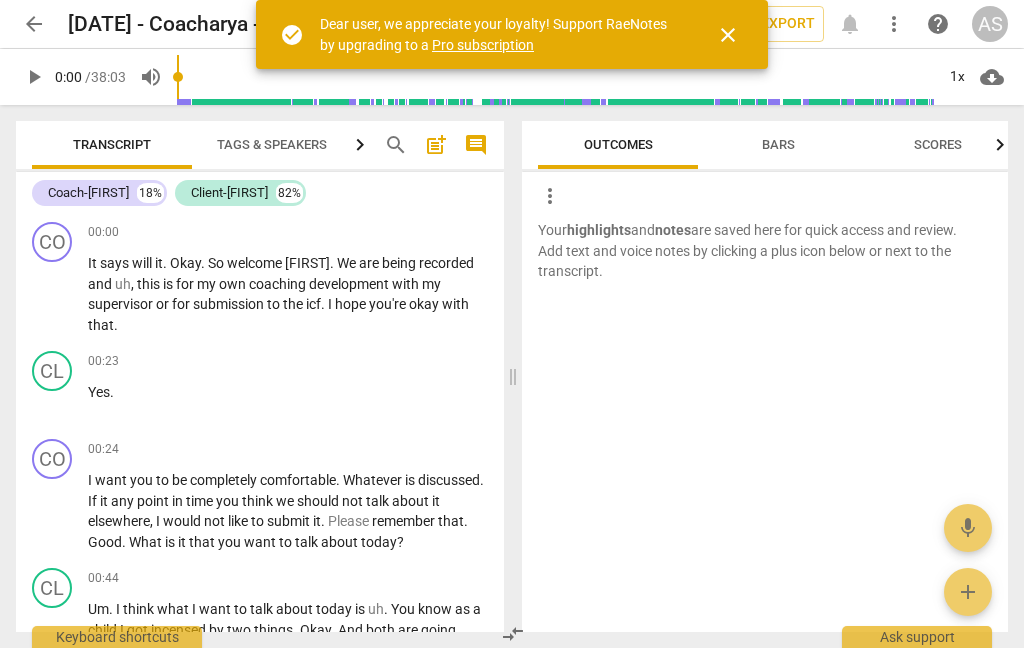 click at bounding box center (555, 77) 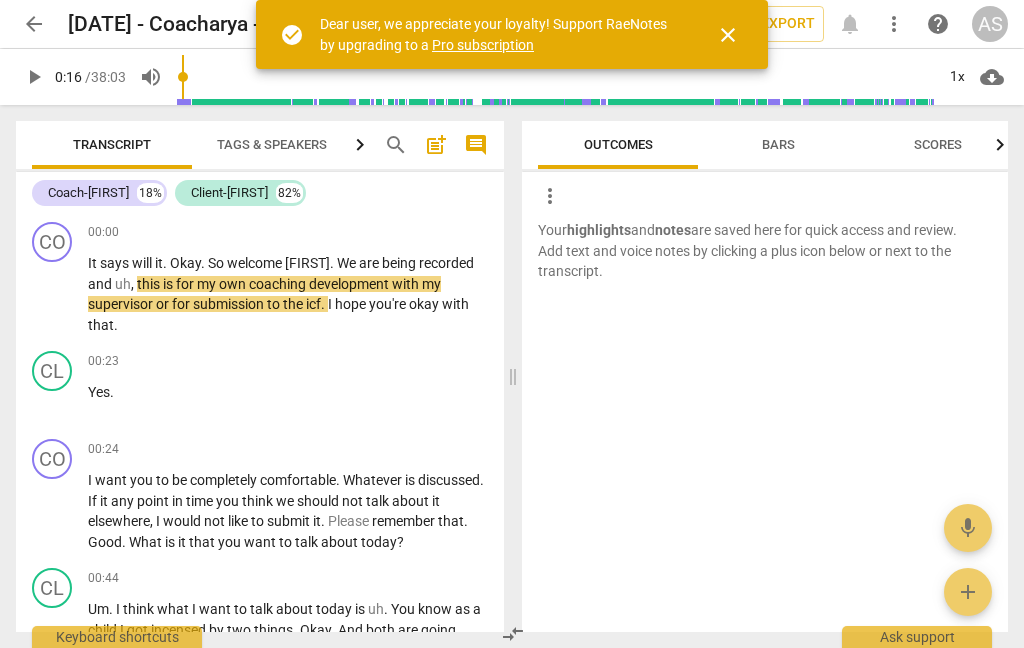 click on "close" at bounding box center (728, 35) 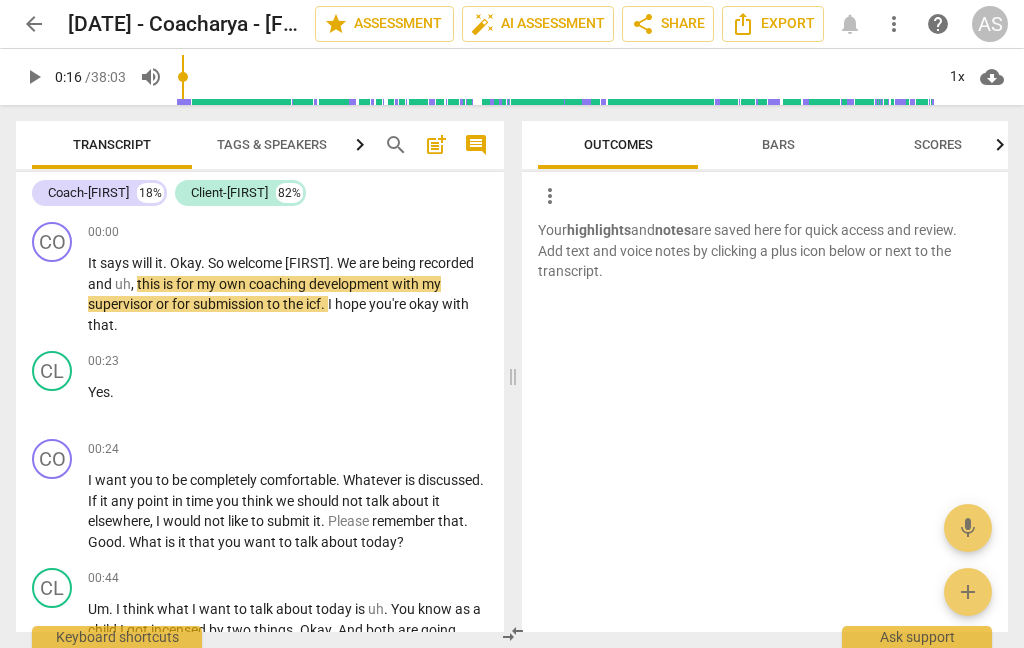 click at bounding box center (555, 77) 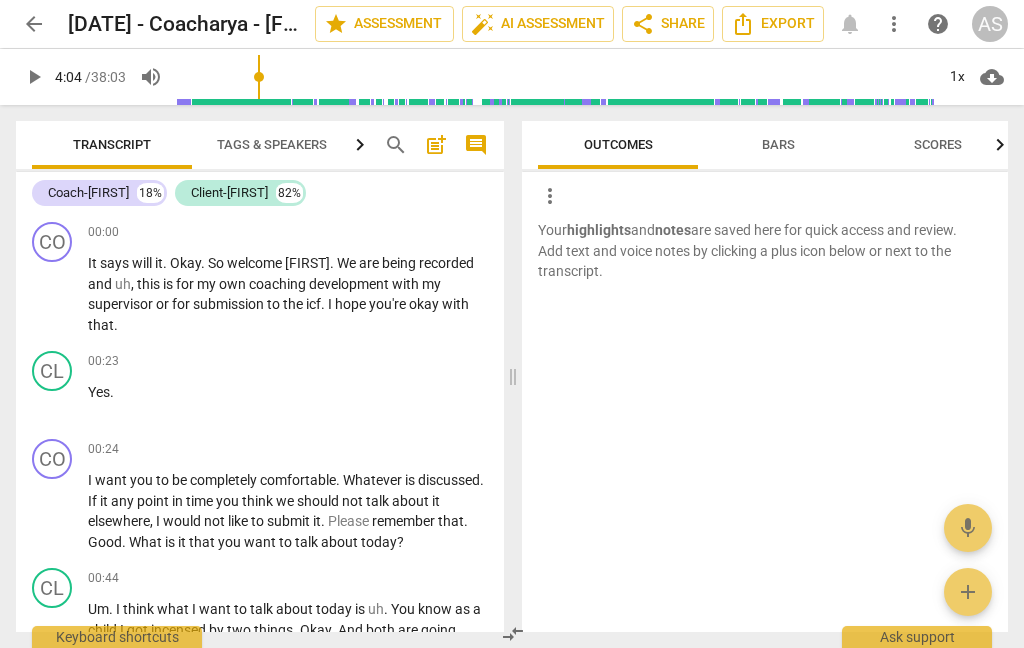 scroll, scrollTop: 1222, scrollLeft: 0, axis: vertical 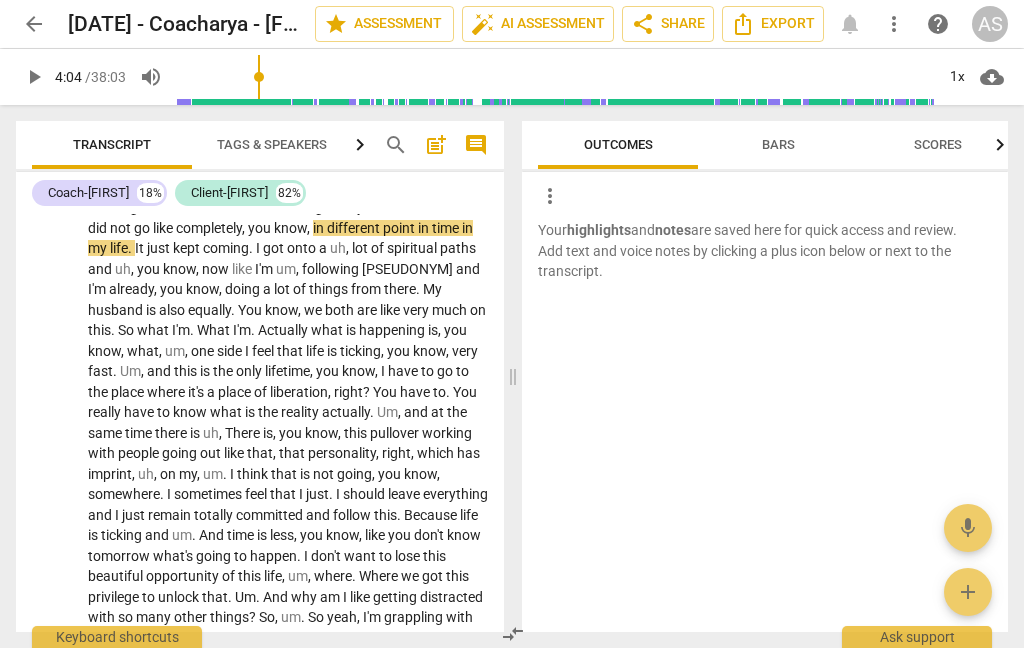 click at bounding box center [555, 77] 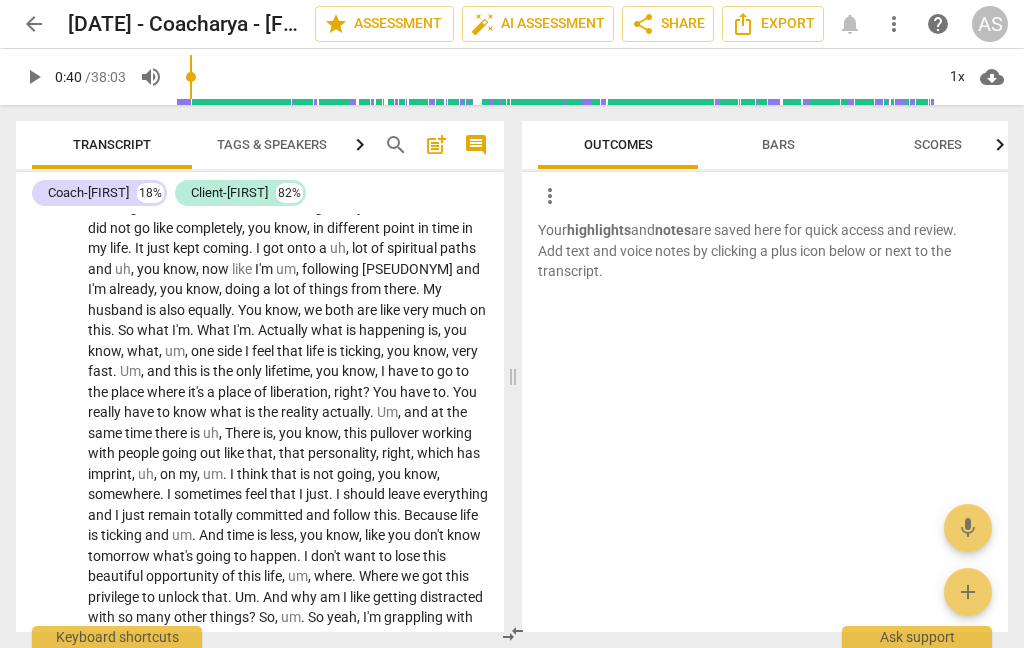 click at bounding box center [555, 77] 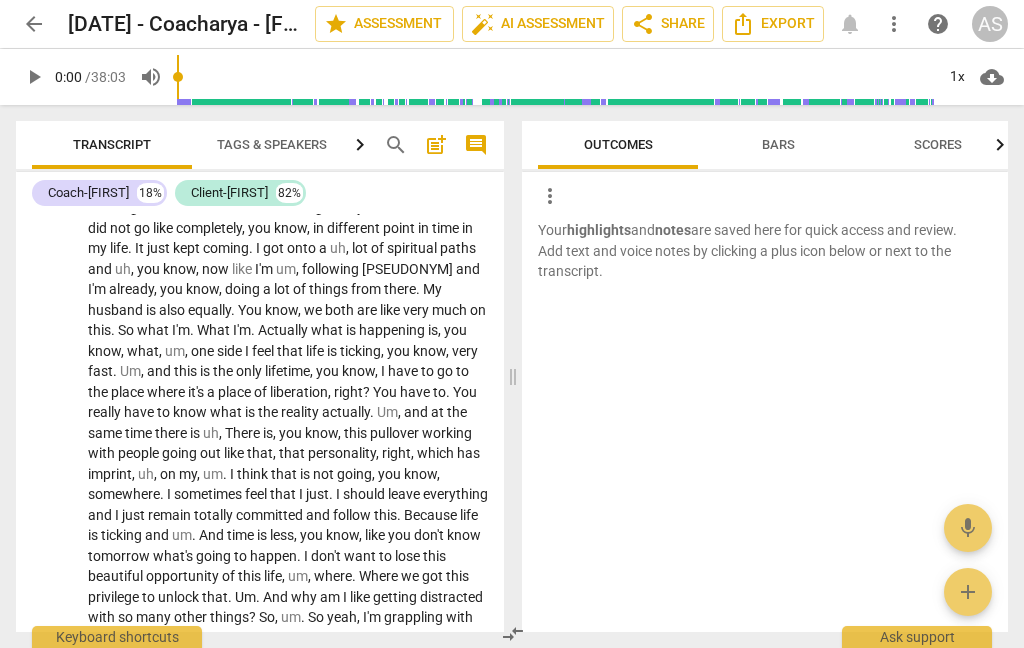click on "play_arrow" at bounding box center (34, 77) 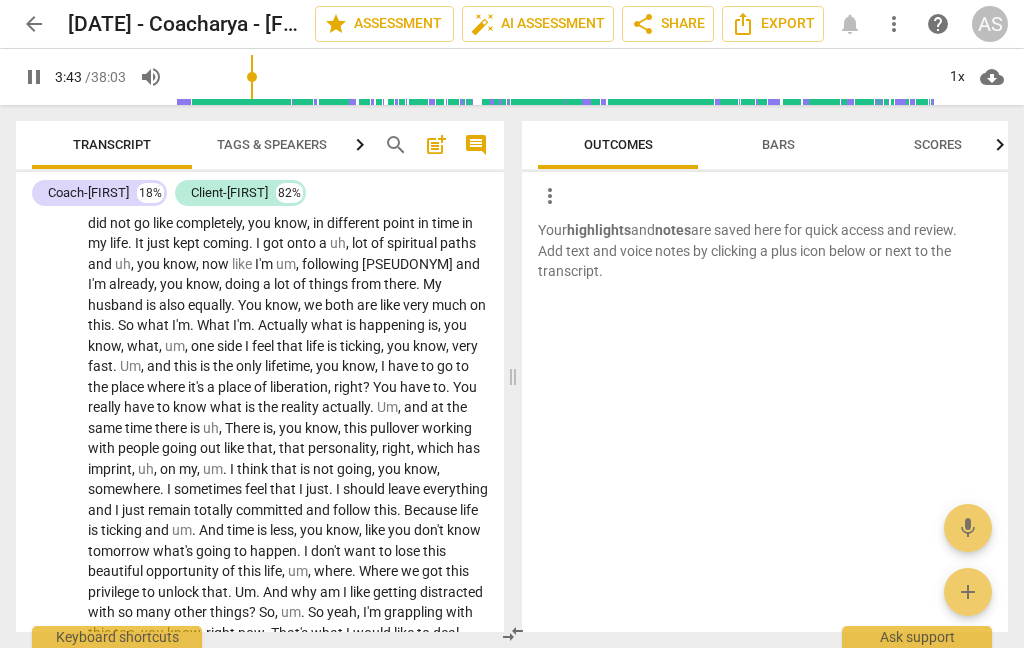 scroll, scrollTop: 1228, scrollLeft: 0, axis: vertical 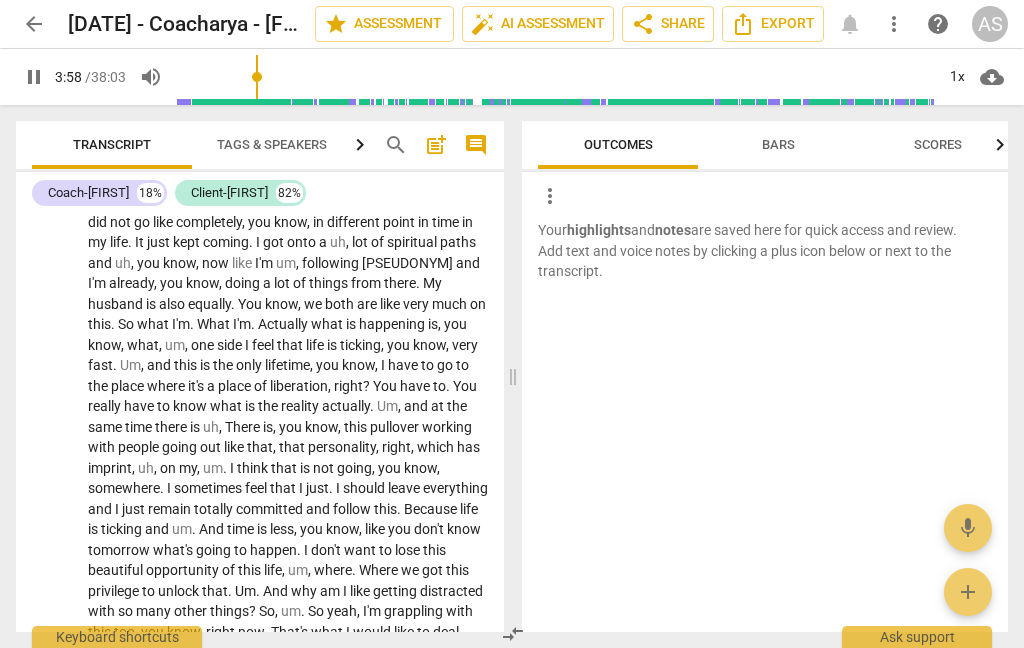click on "pause" at bounding box center [34, 77] 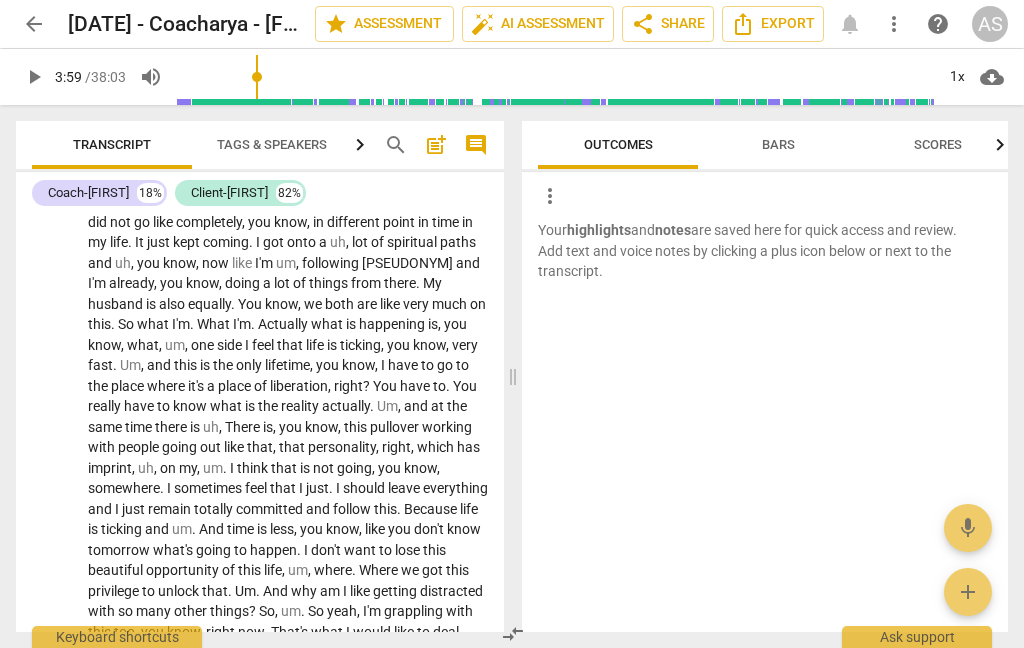 type on "239" 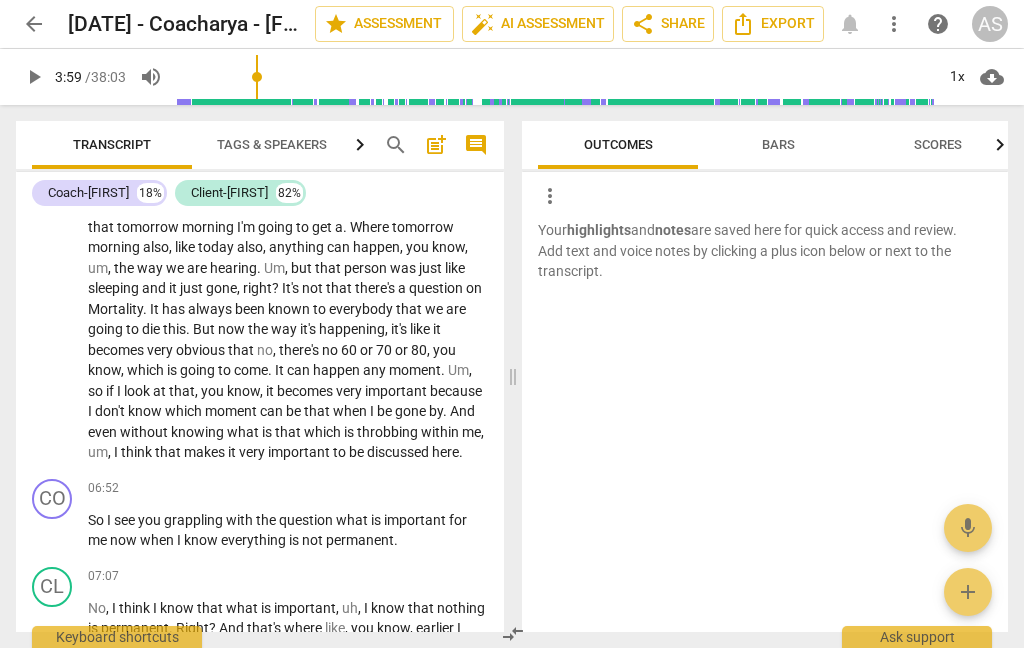 scroll, scrollTop: 1851, scrollLeft: 0, axis: vertical 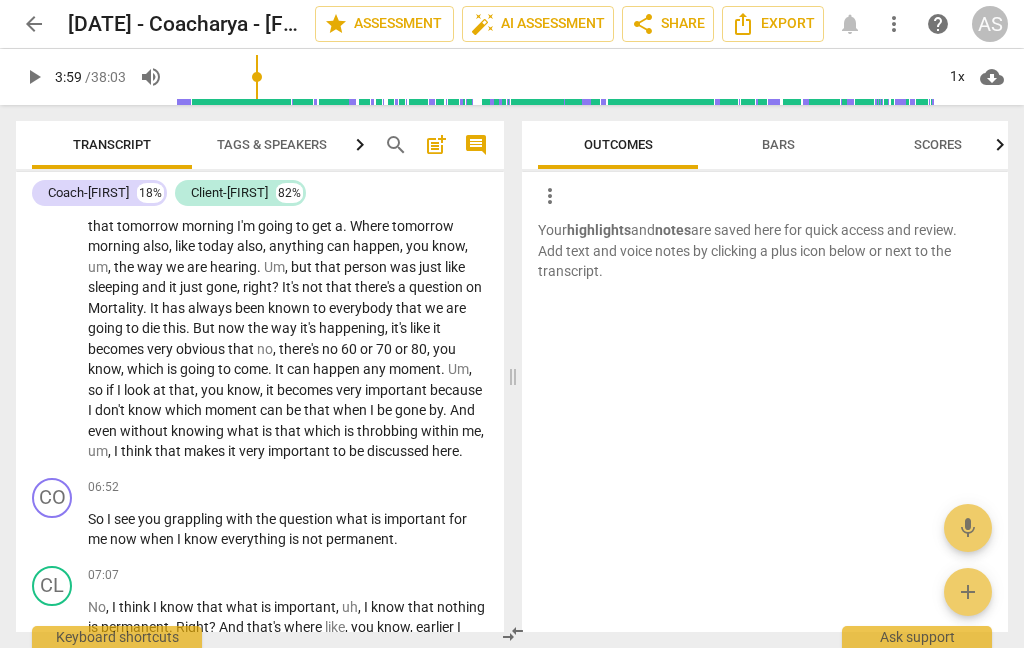 click at bounding box center (765, 299) 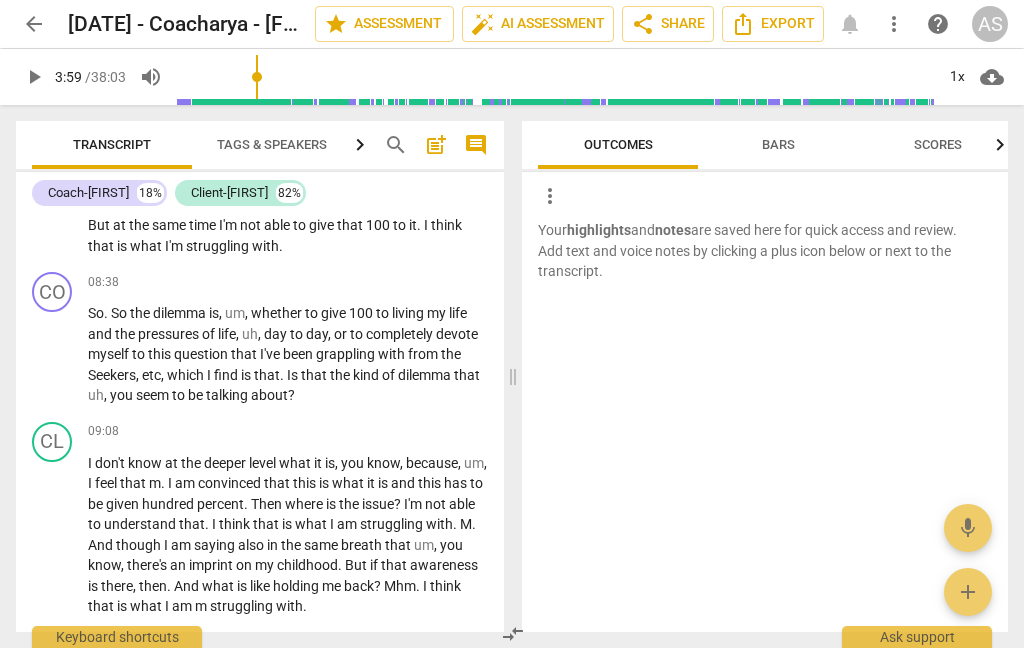 scroll, scrollTop: 2584, scrollLeft: 0, axis: vertical 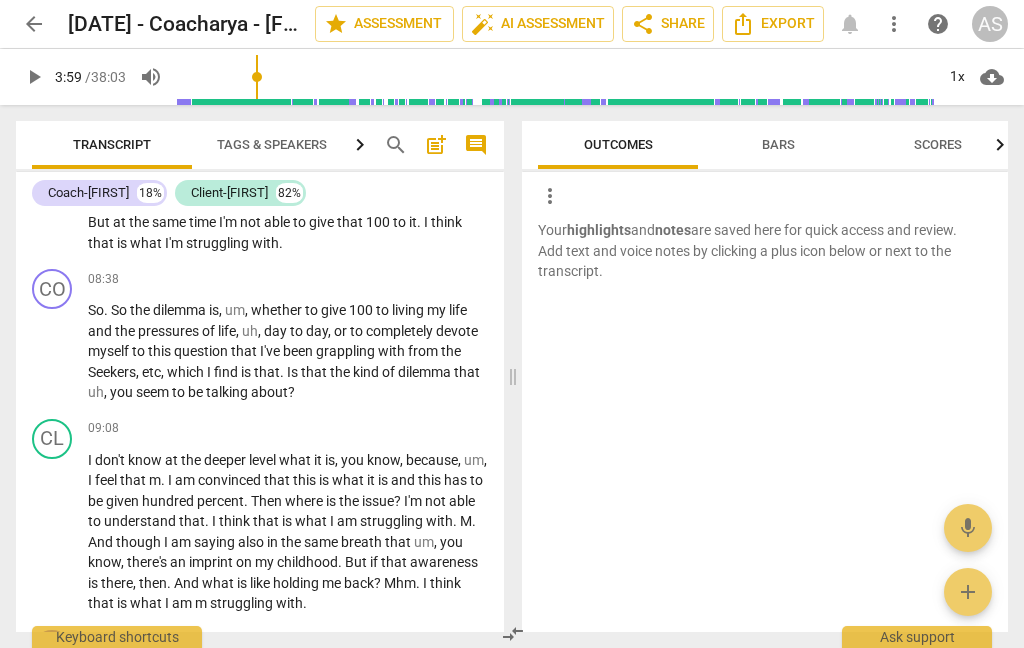 click at bounding box center [765, 299] 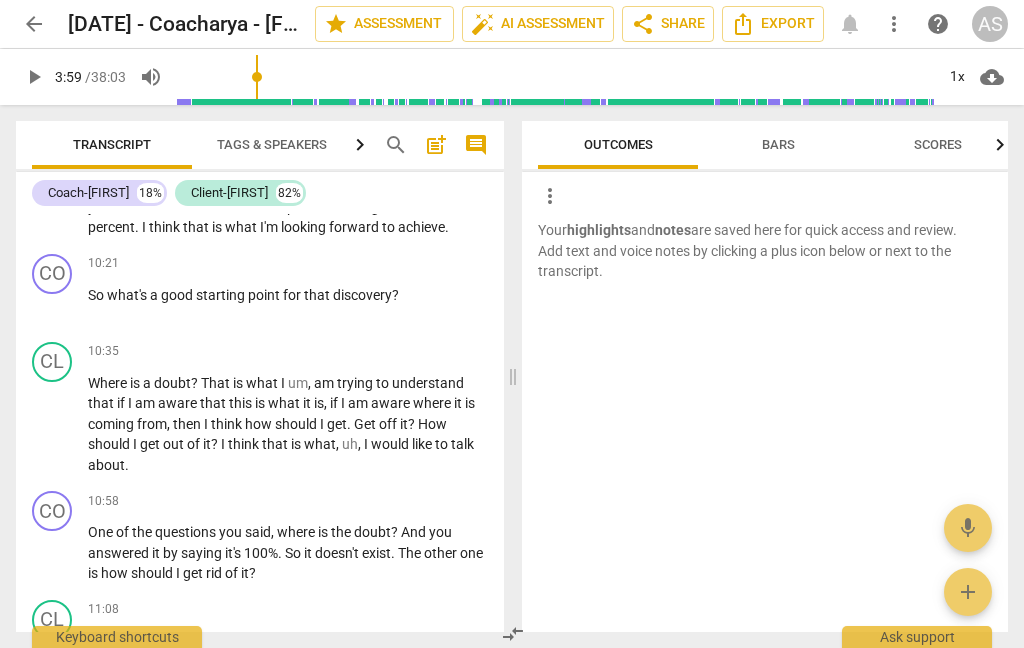scroll, scrollTop: 3177, scrollLeft: 0, axis: vertical 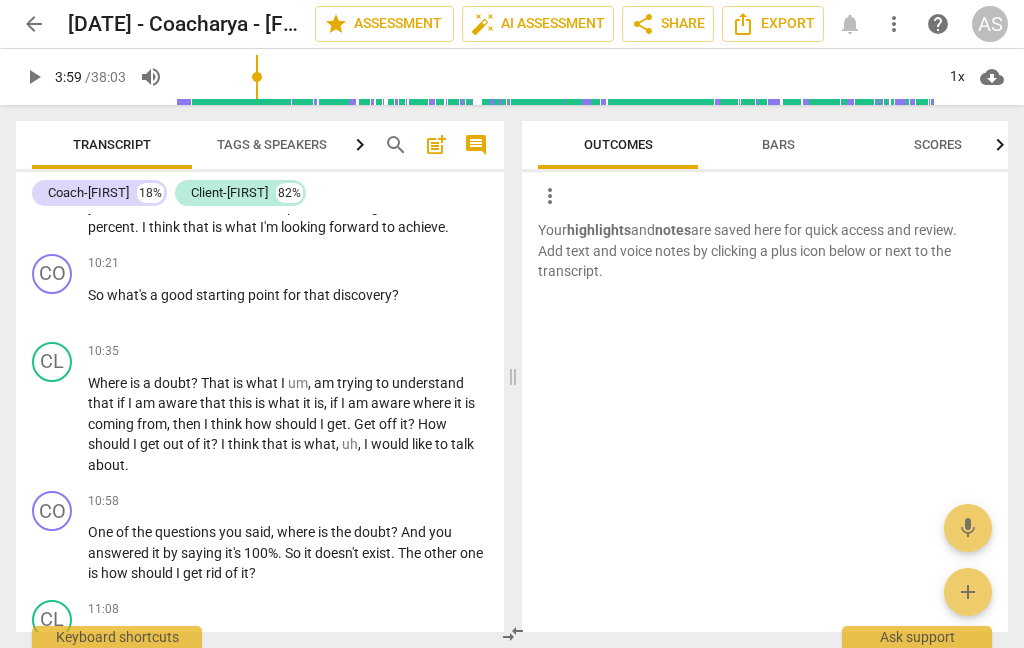click at bounding box center [765, 349] 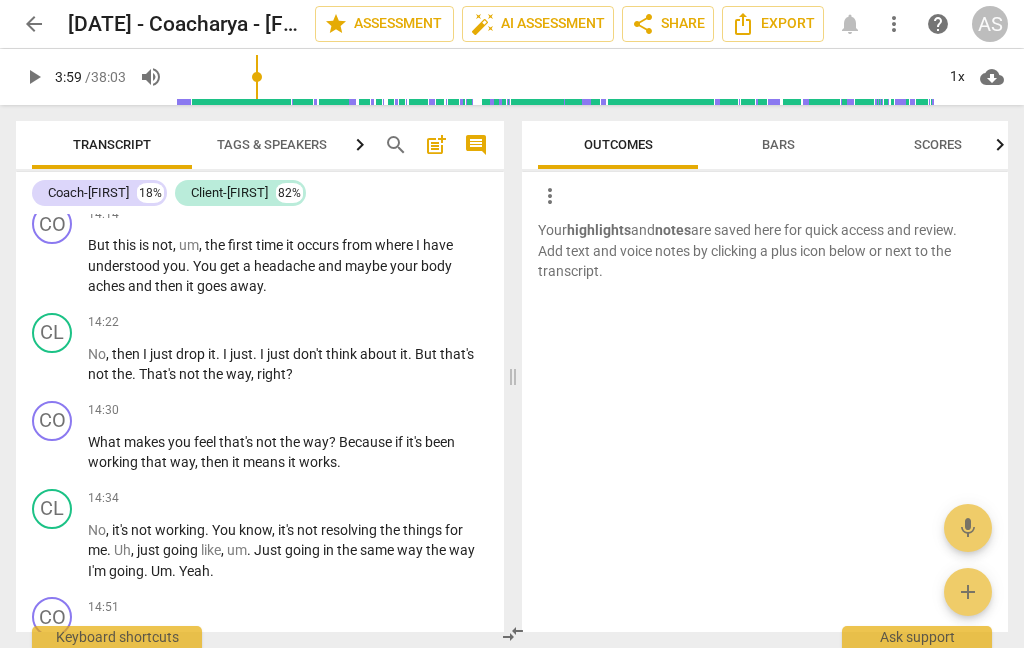 scroll, scrollTop: 4498, scrollLeft: 0, axis: vertical 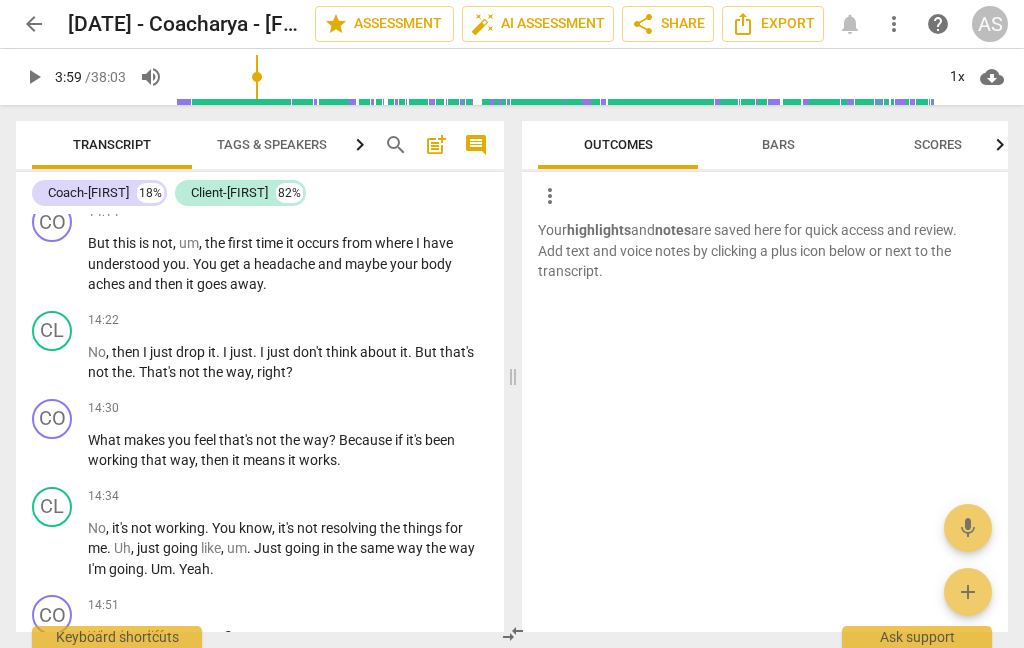 click on "arrow_back" at bounding box center (34, 24) 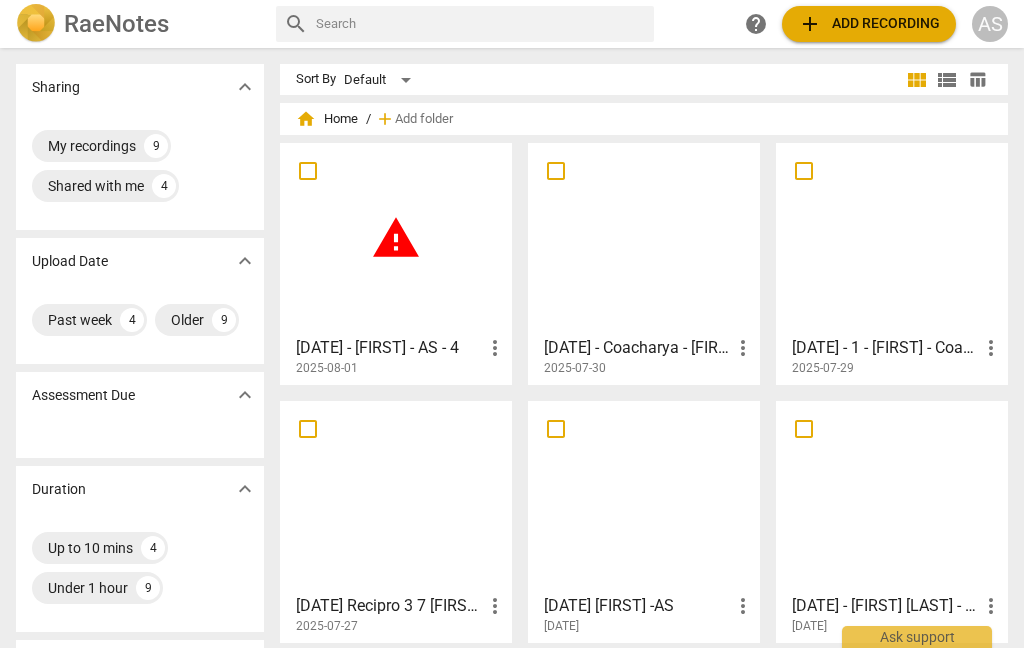 click at bounding box center [396, 496] 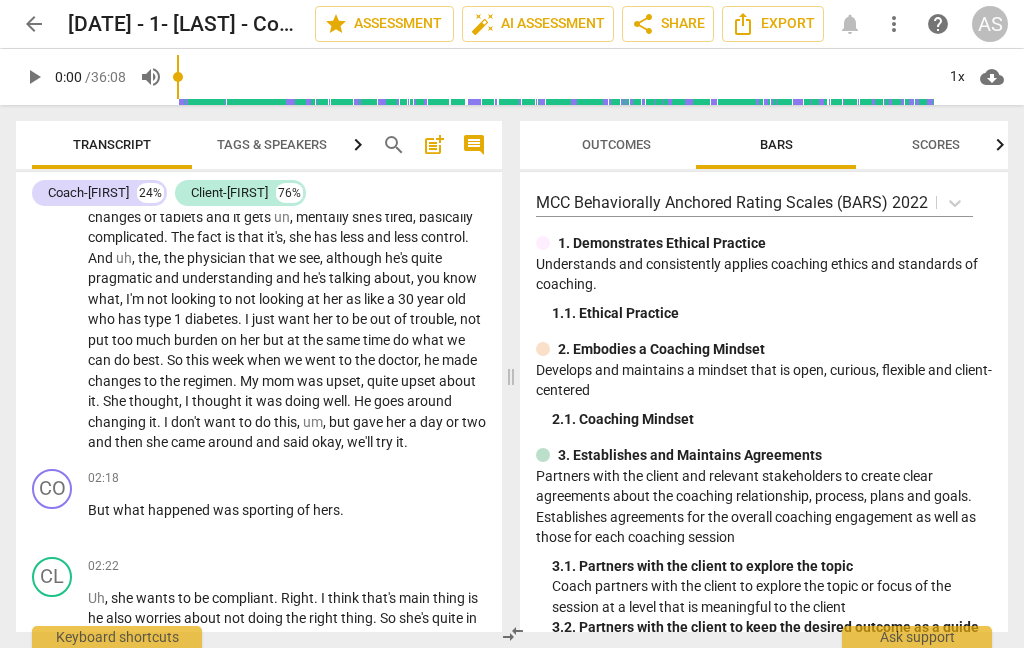 scroll, scrollTop: 753, scrollLeft: 0, axis: vertical 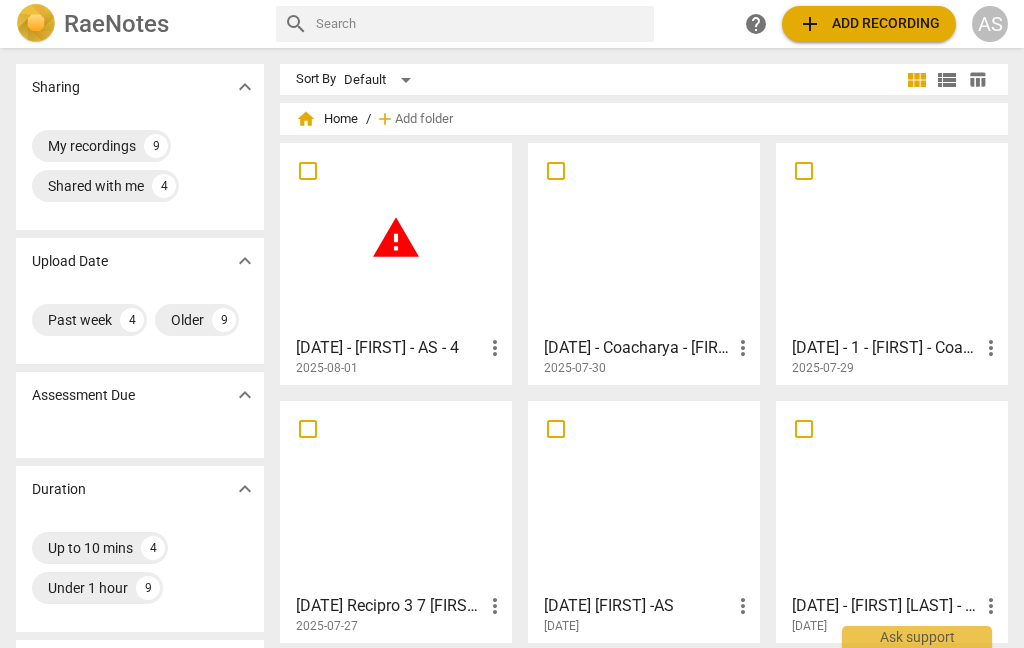 click on "Up to 10 mins 4" at bounding box center (100, 548) 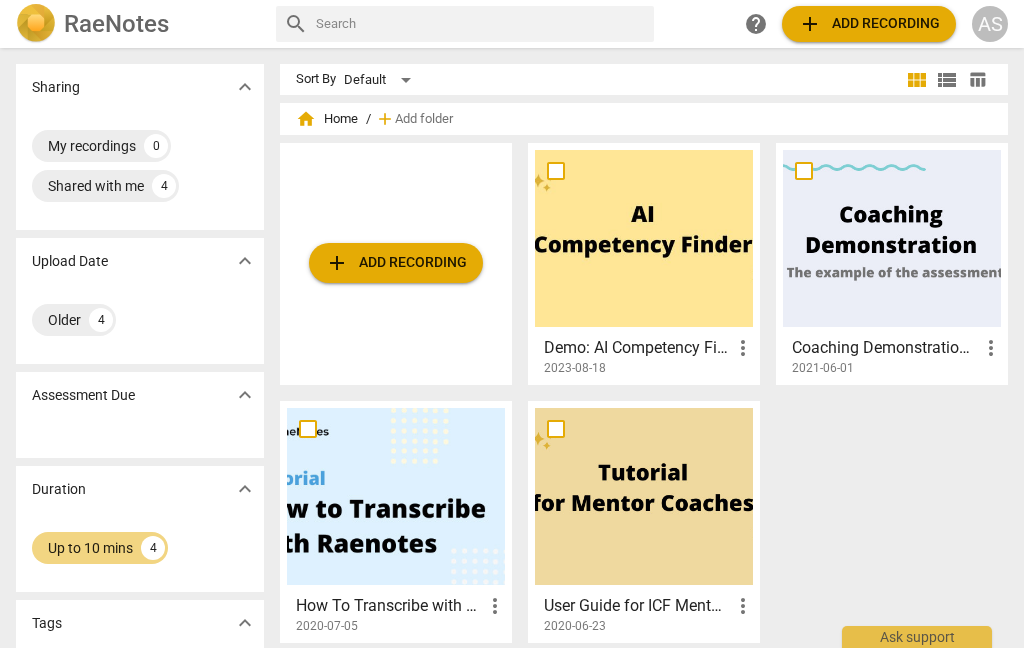 click on "expand_more" at bounding box center (245, 489) 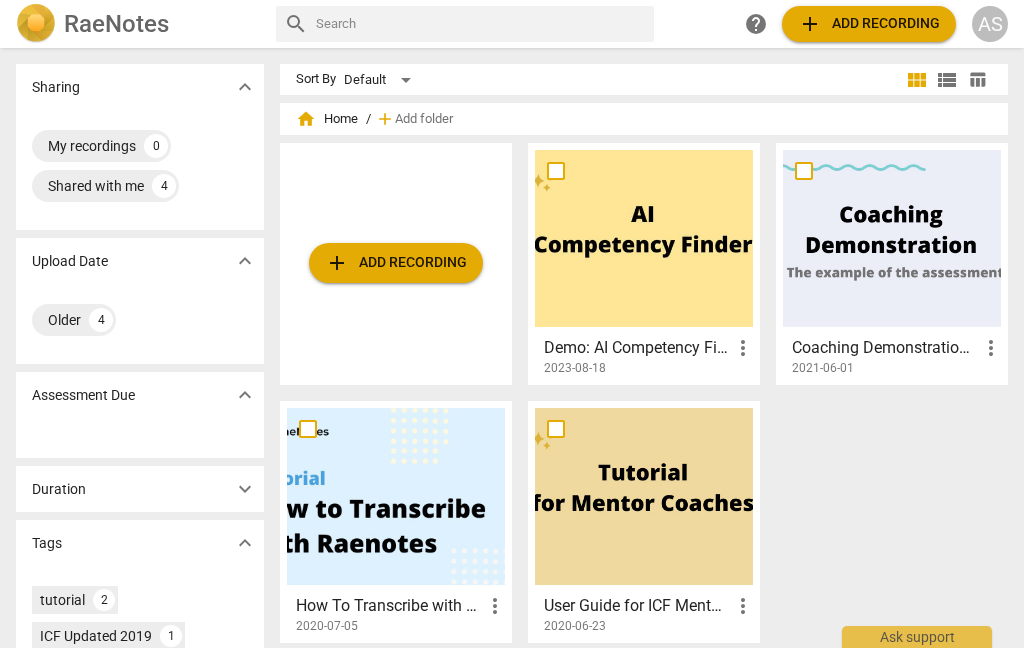 click on "expand_more" at bounding box center (245, 395) 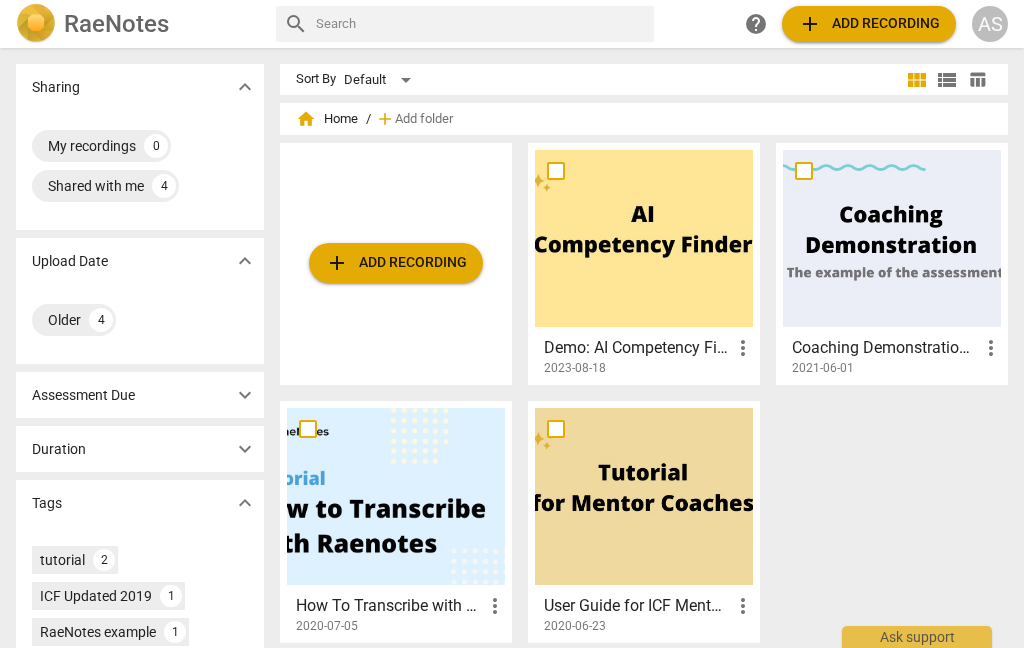 scroll, scrollTop: 0, scrollLeft: 0, axis: both 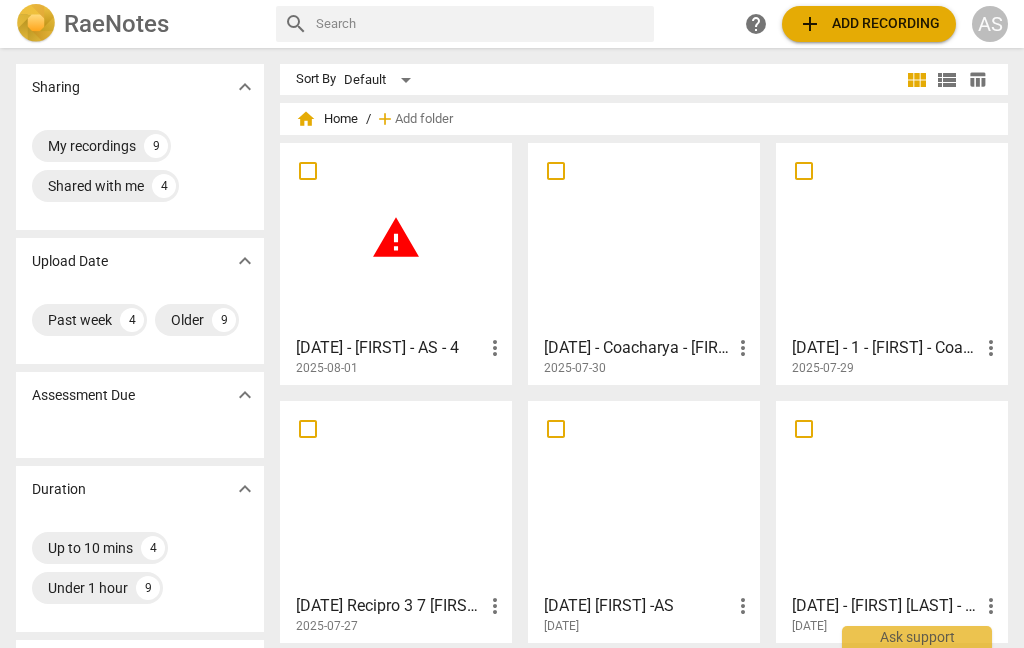 click on "9" at bounding box center [148, 588] 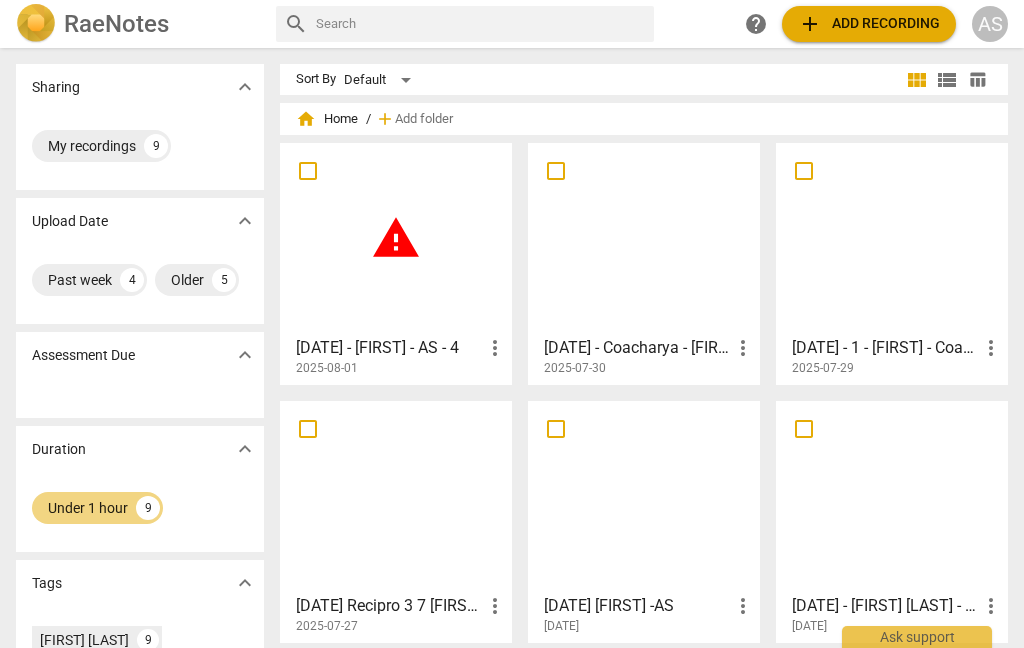 scroll, scrollTop: 0, scrollLeft: 0, axis: both 